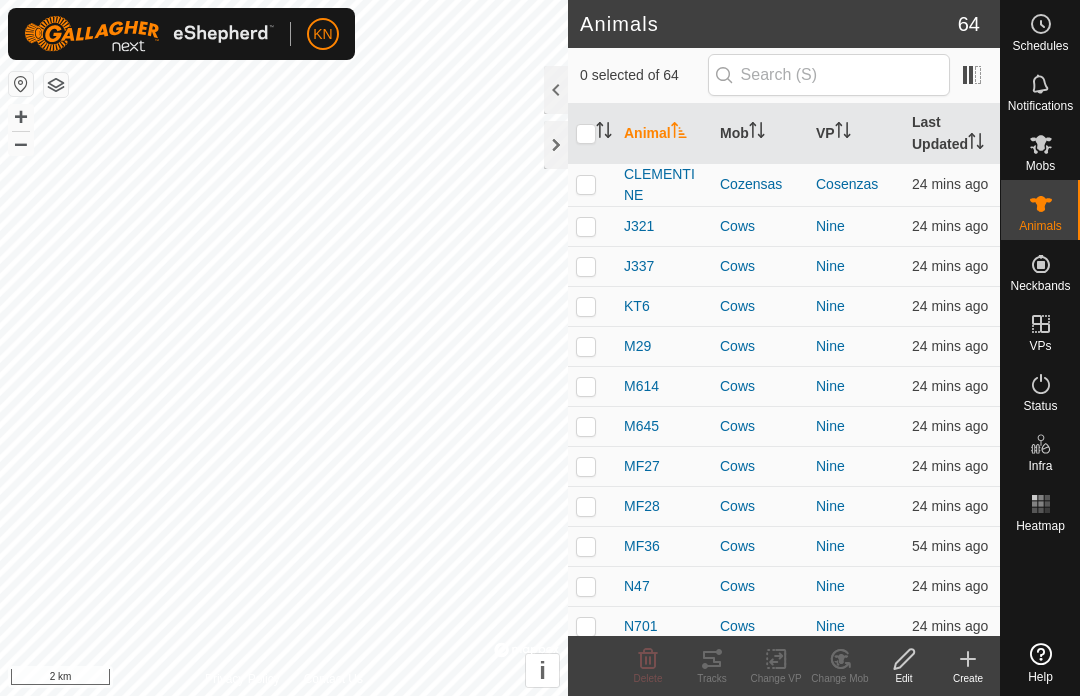 scroll, scrollTop: 0, scrollLeft: 0, axis: both 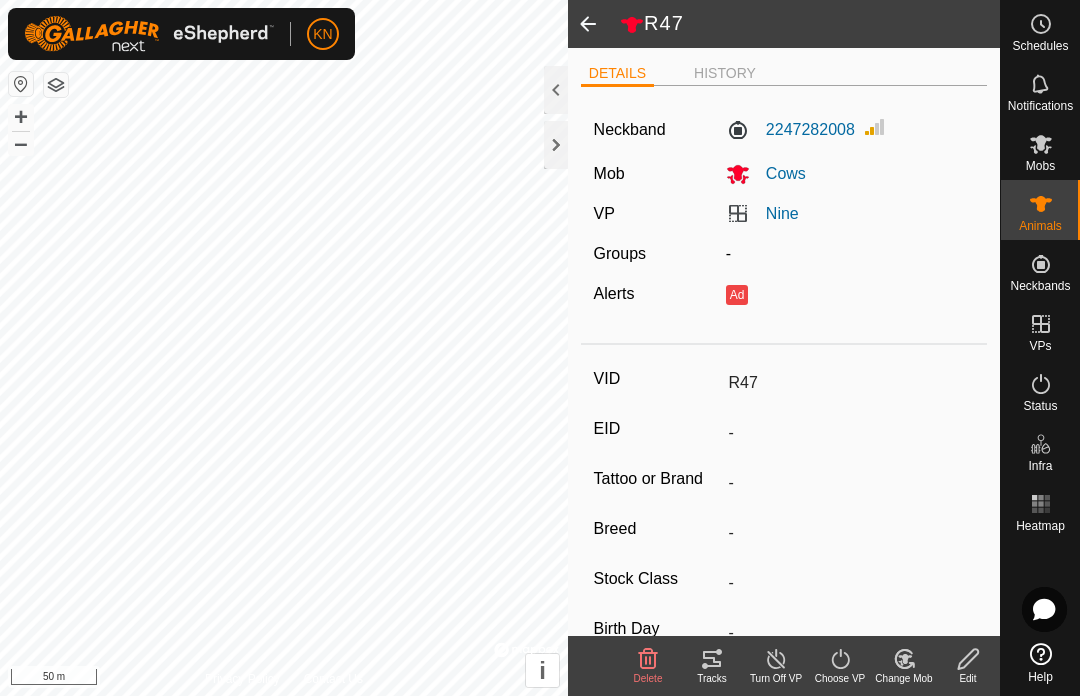 click on "Ad" 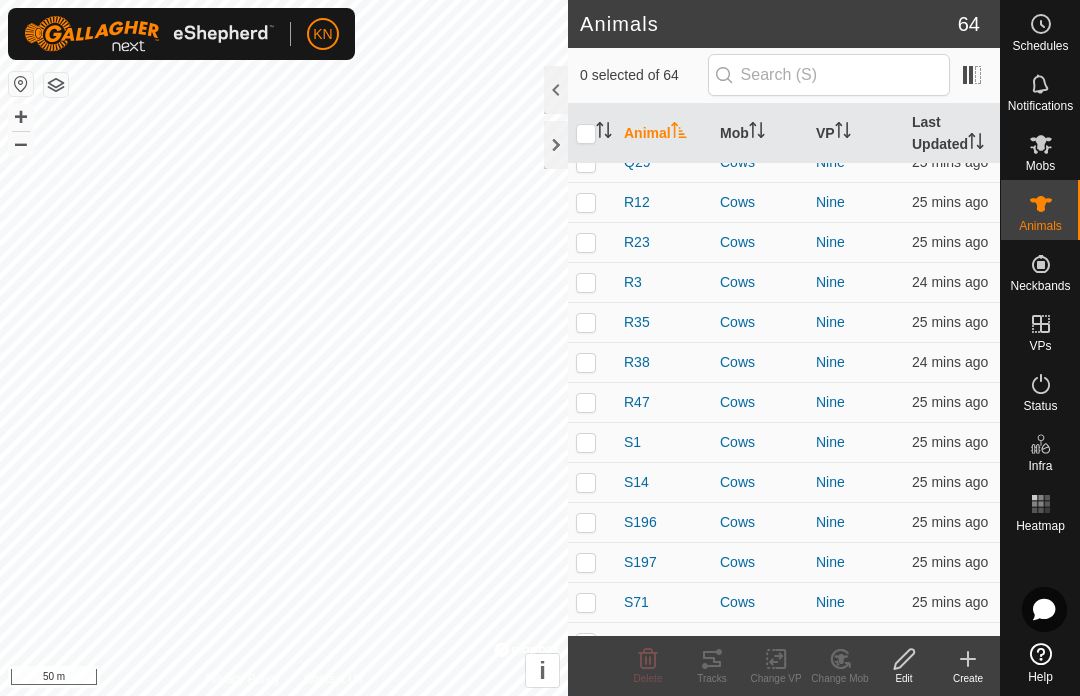 scroll, scrollTop: 1027, scrollLeft: 0, axis: vertical 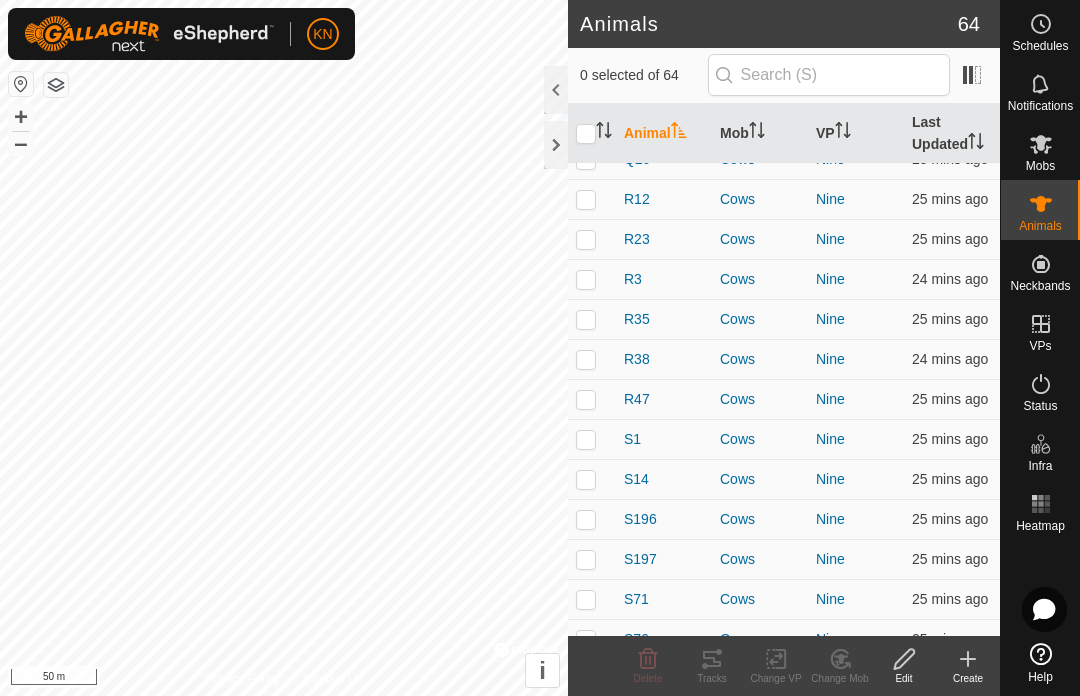 click at bounding box center (586, 399) 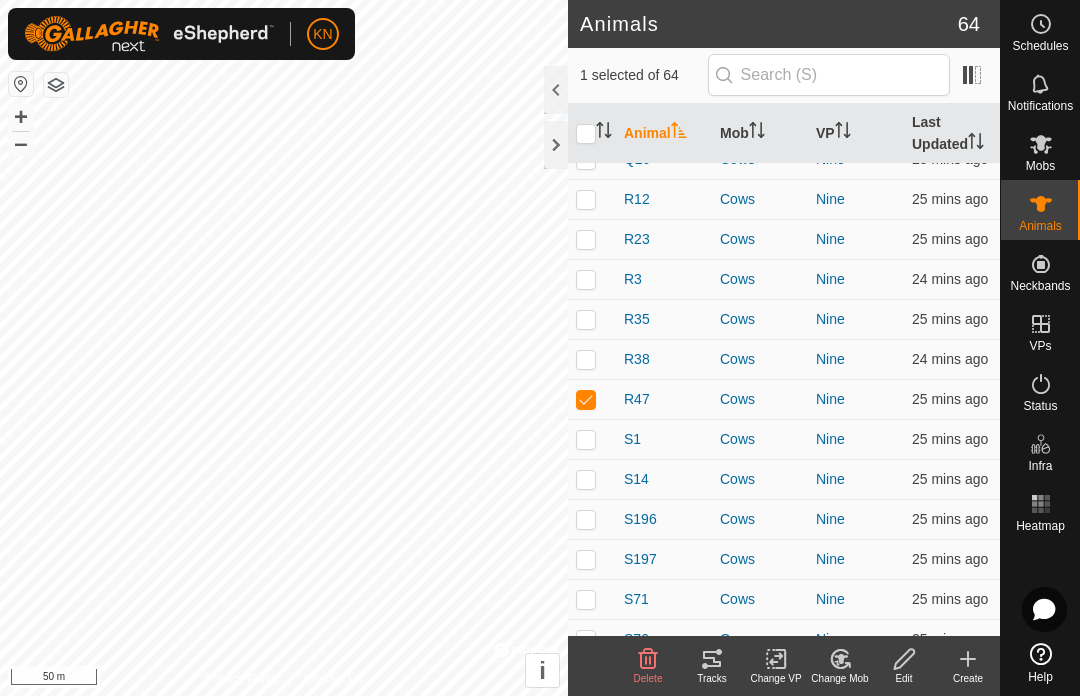 click at bounding box center [586, 399] 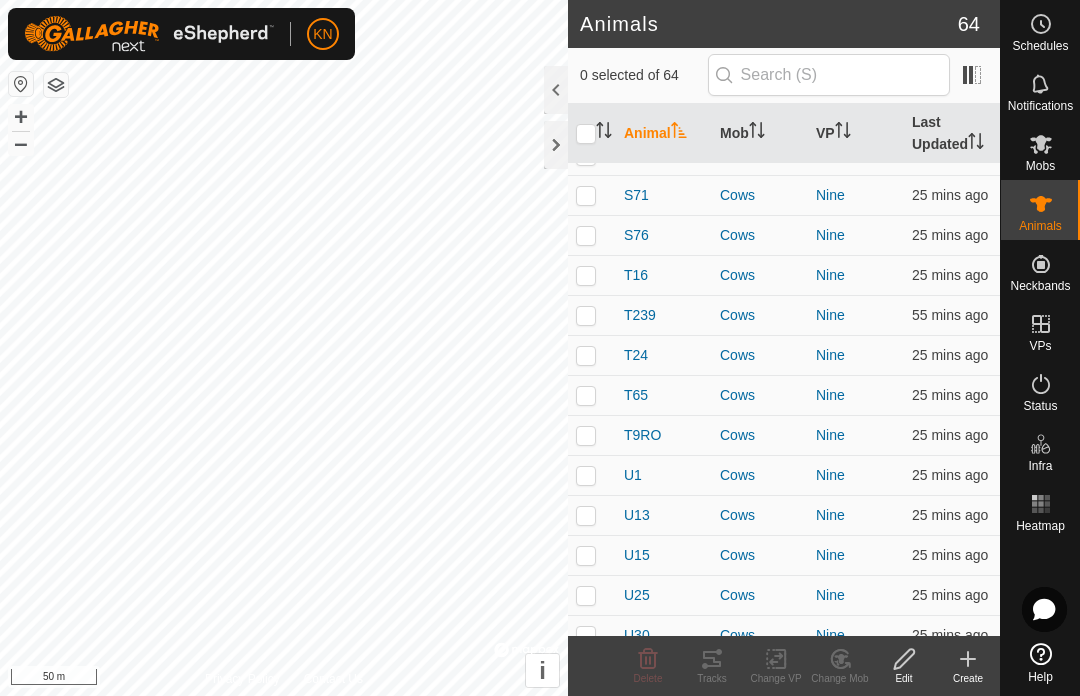 scroll, scrollTop: 1430, scrollLeft: 0, axis: vertical 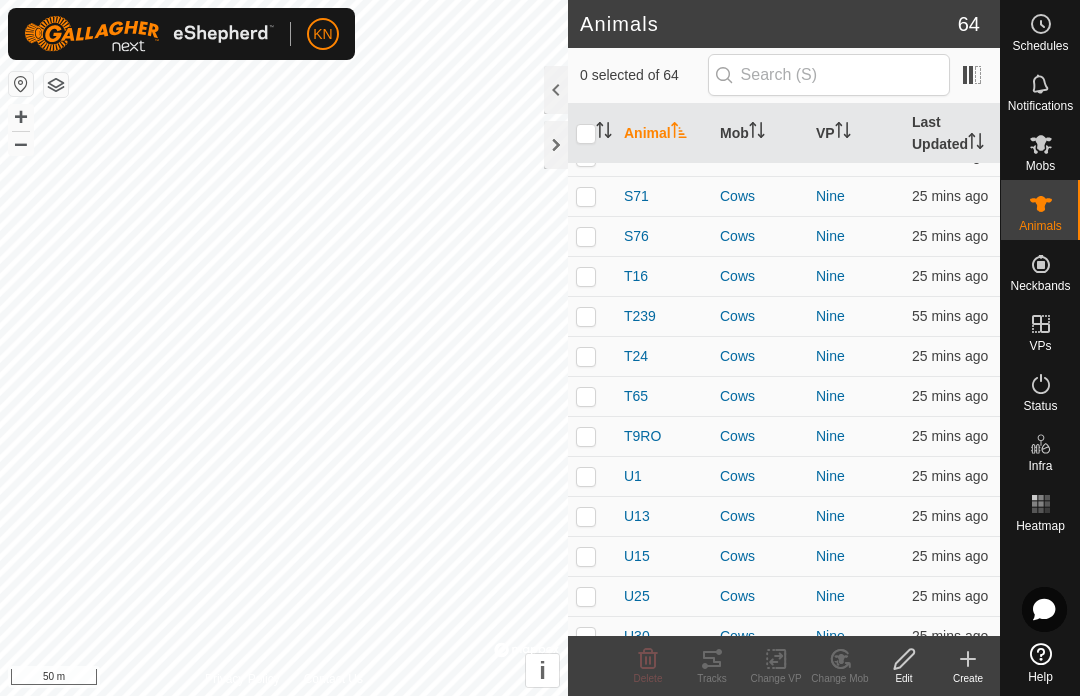 click at bounding box center [586, 316] 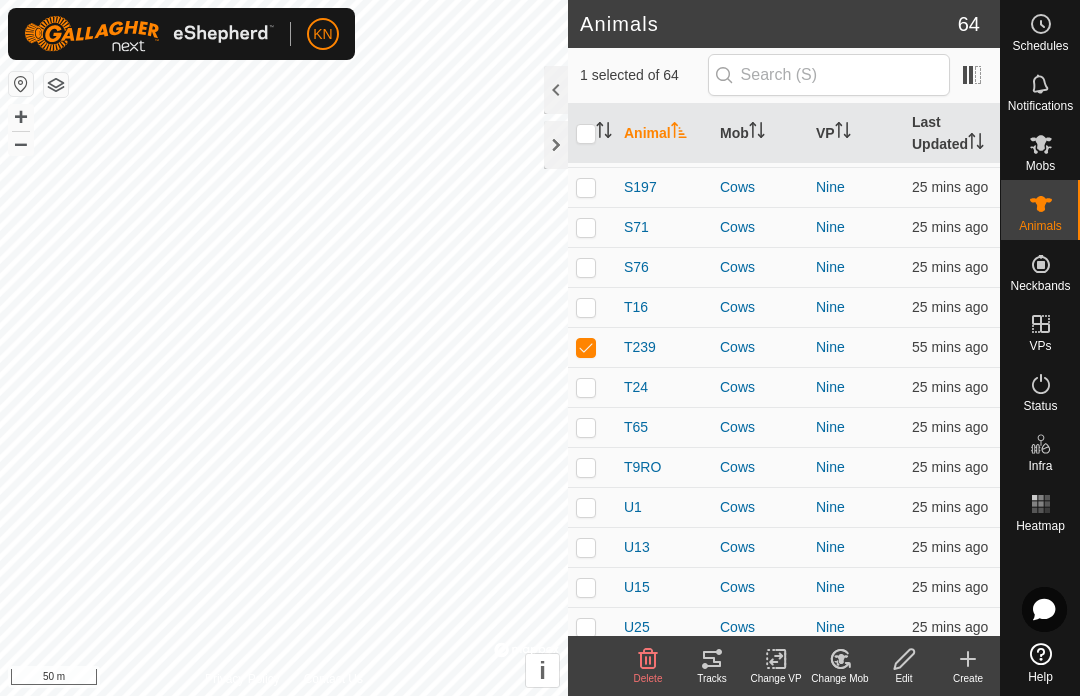 click at bounding box center [592, 347] 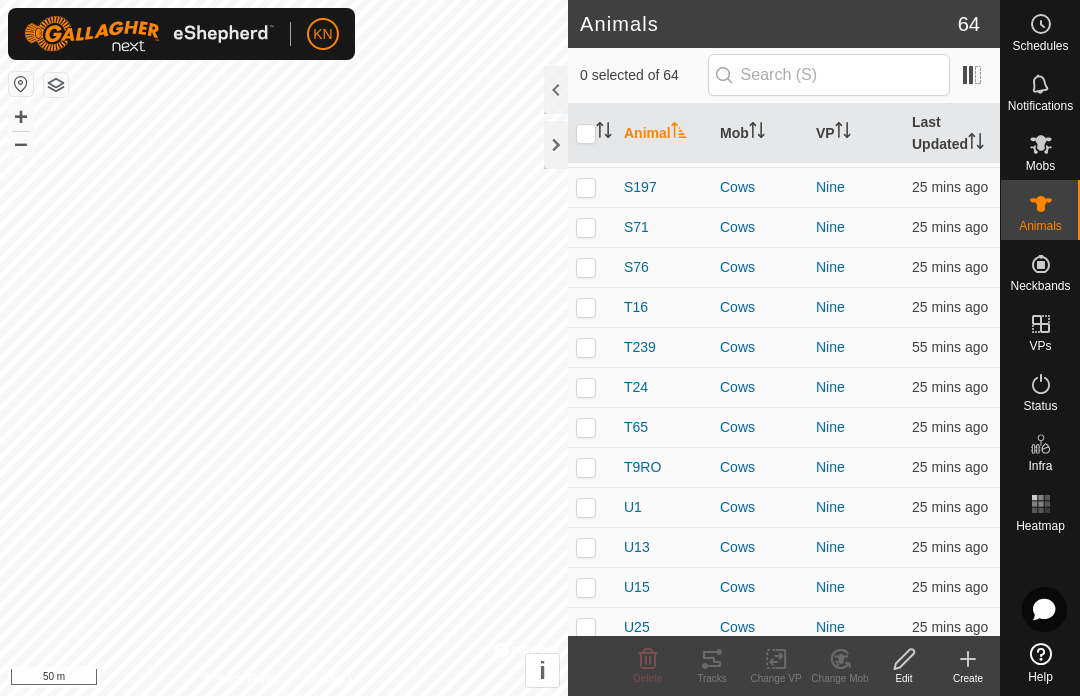 click on "Cows" at bounding box center (760, 347) 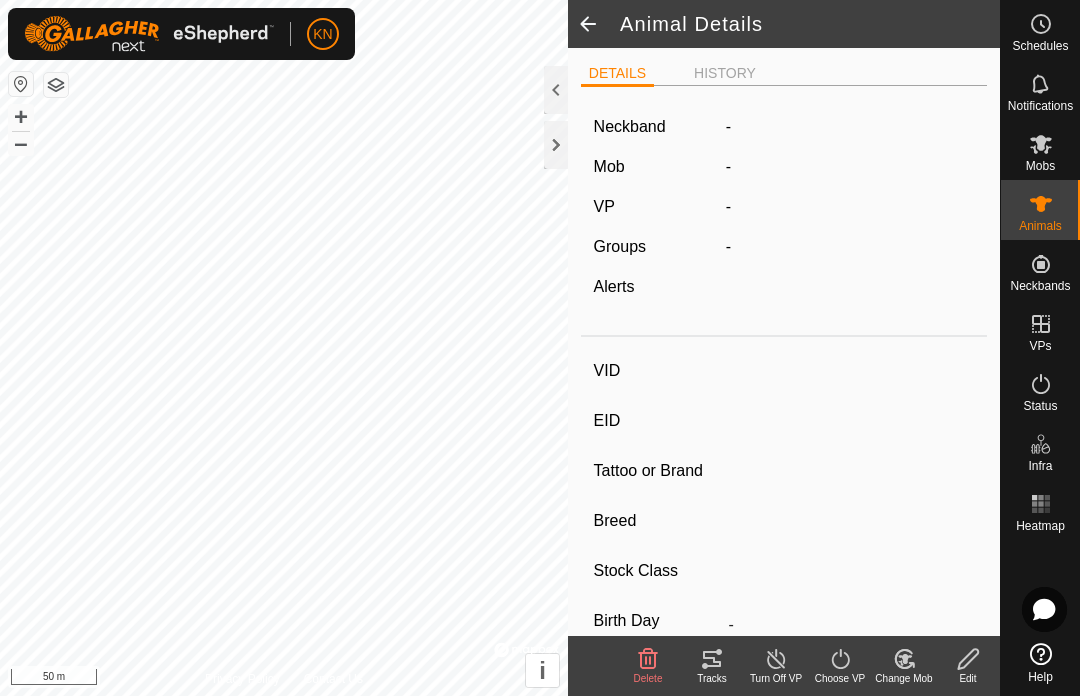 type on "T239" 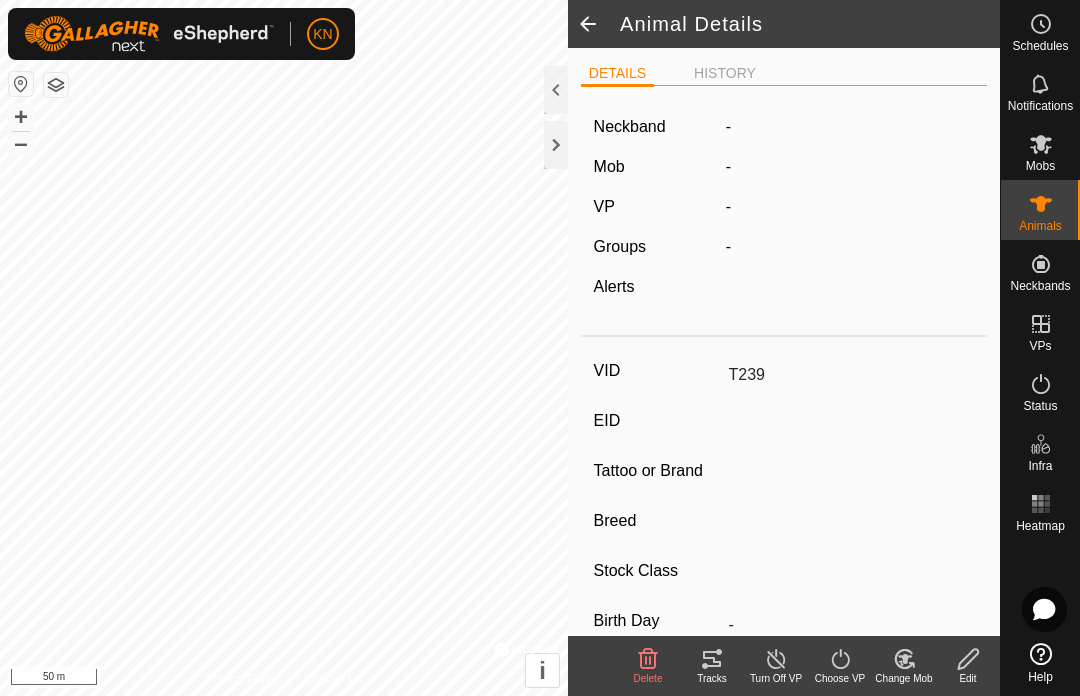 type on "-" 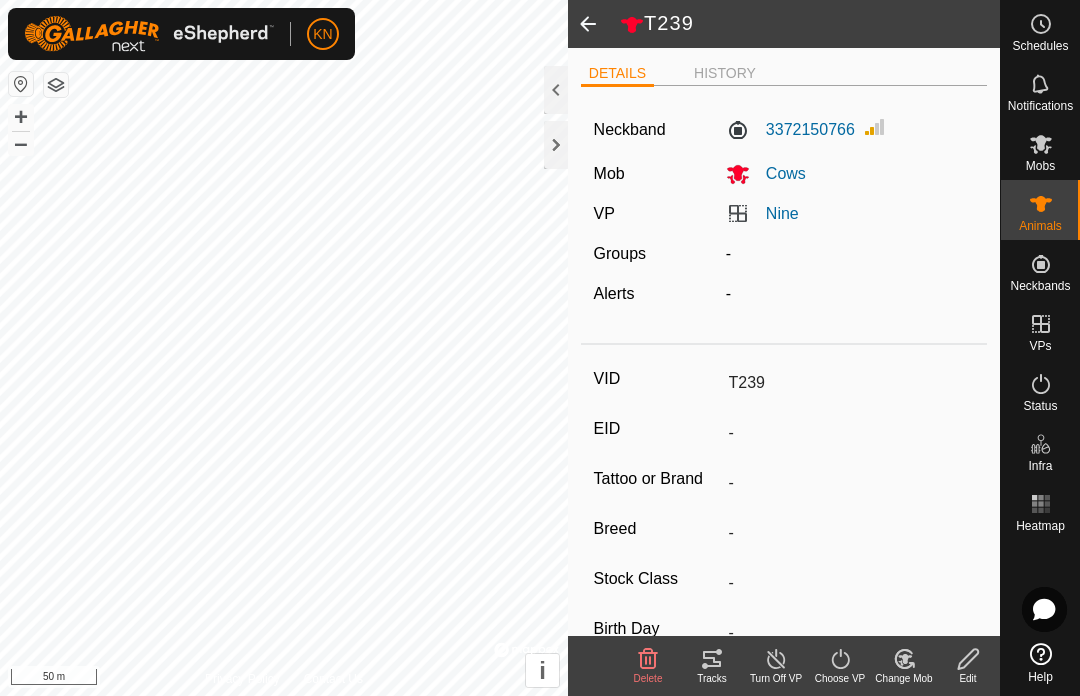 scroll, scrollTop: 0, scrollLeft: 0, axis: both 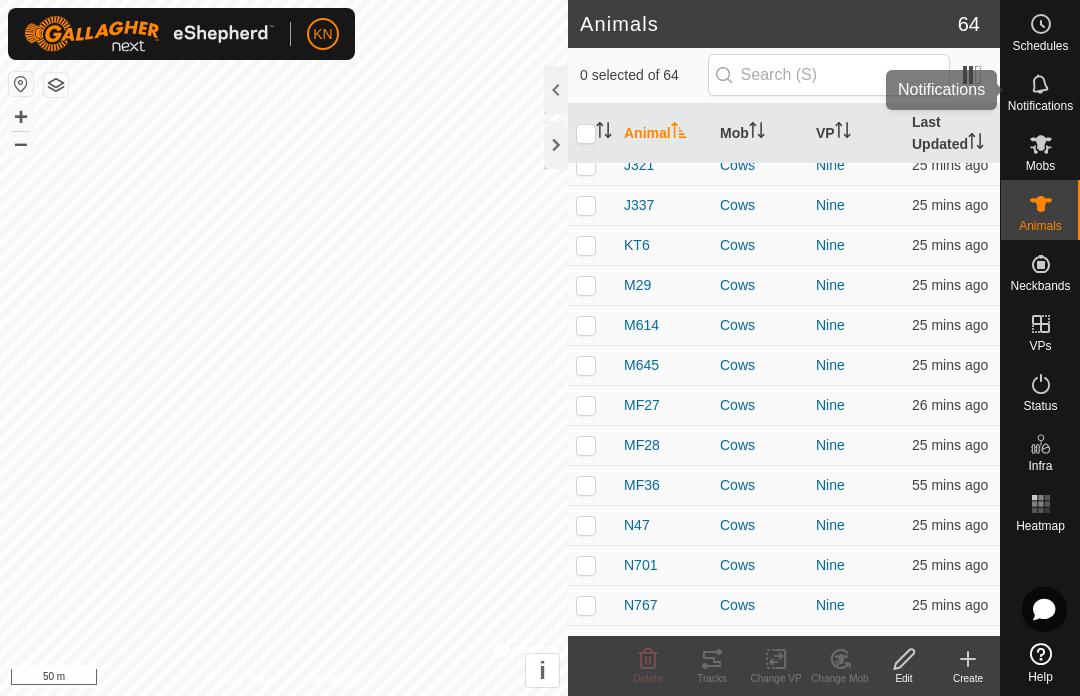 click on "Notifications" at bounding box center [1040, 106] 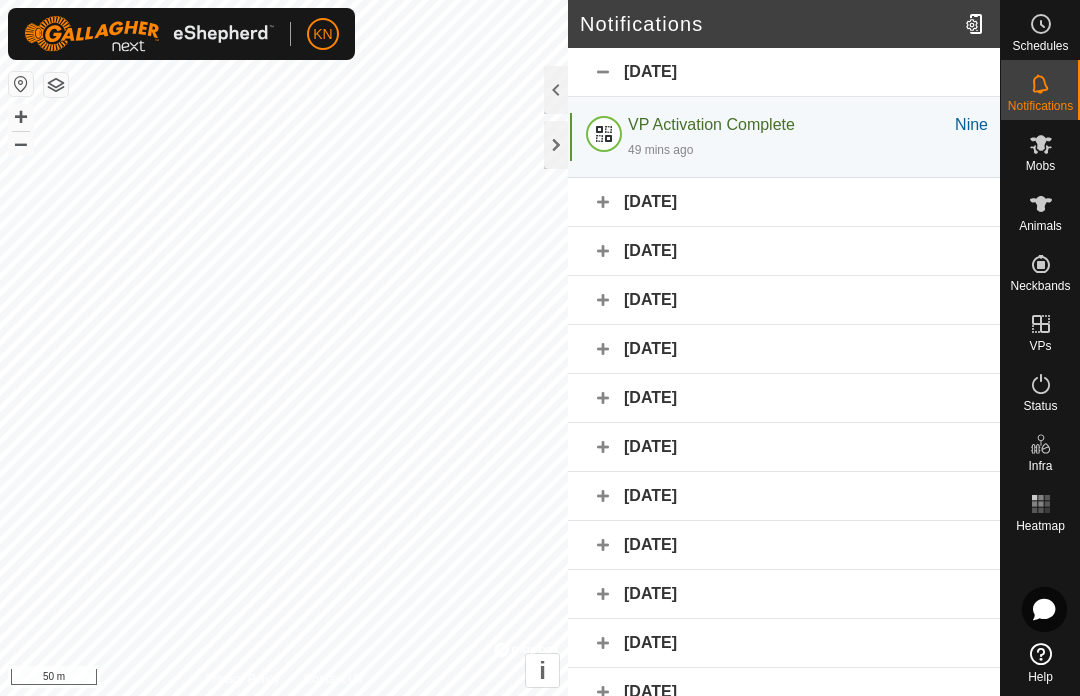 scroll, scrollTop: 0, scrollLeft: 0, axis: both 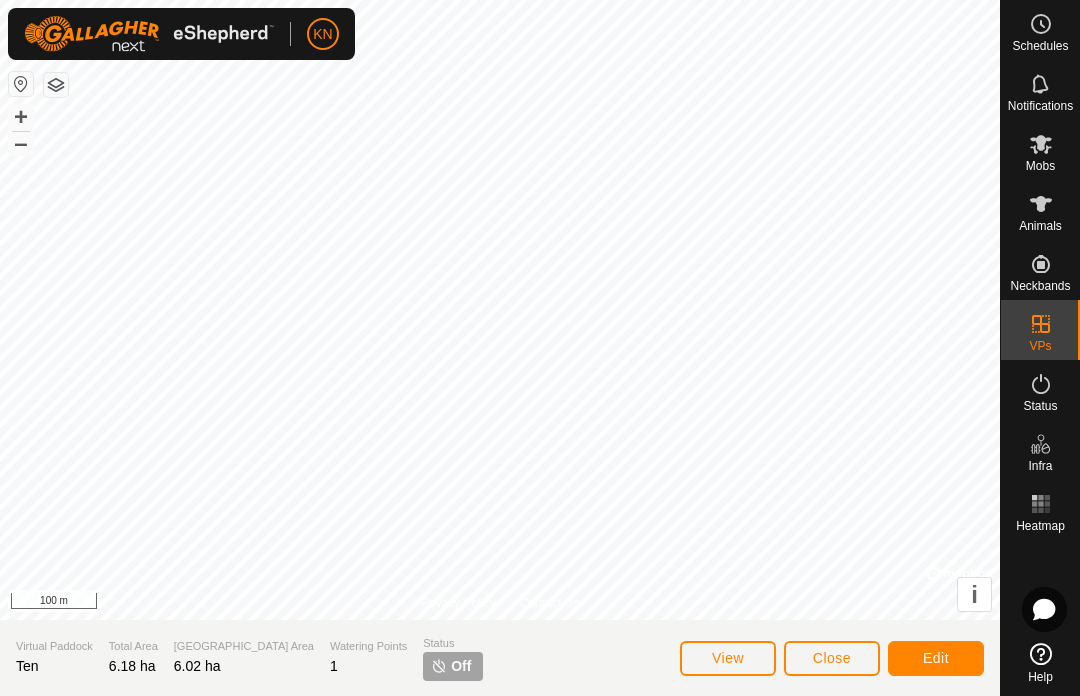 click on "Close" 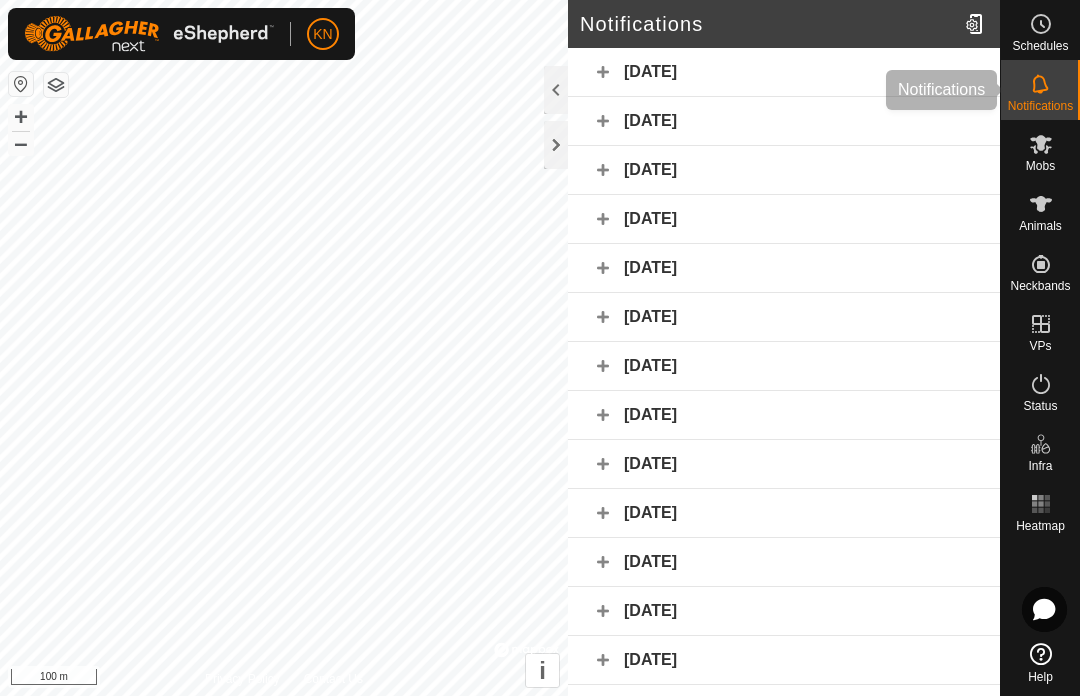 click 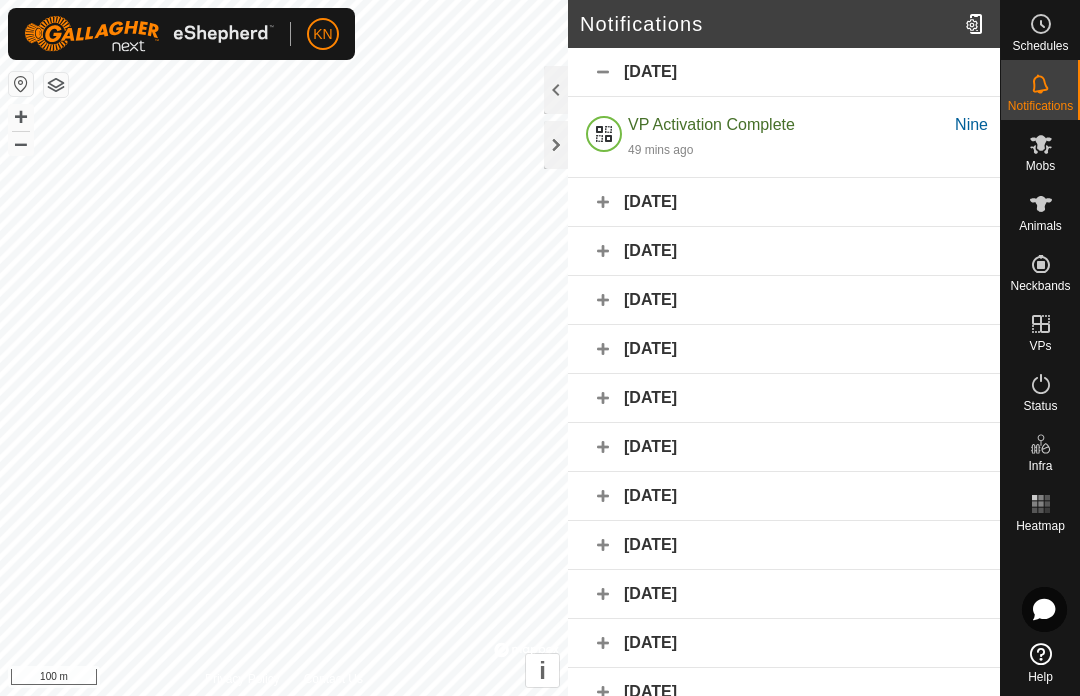 click on "Notifications" 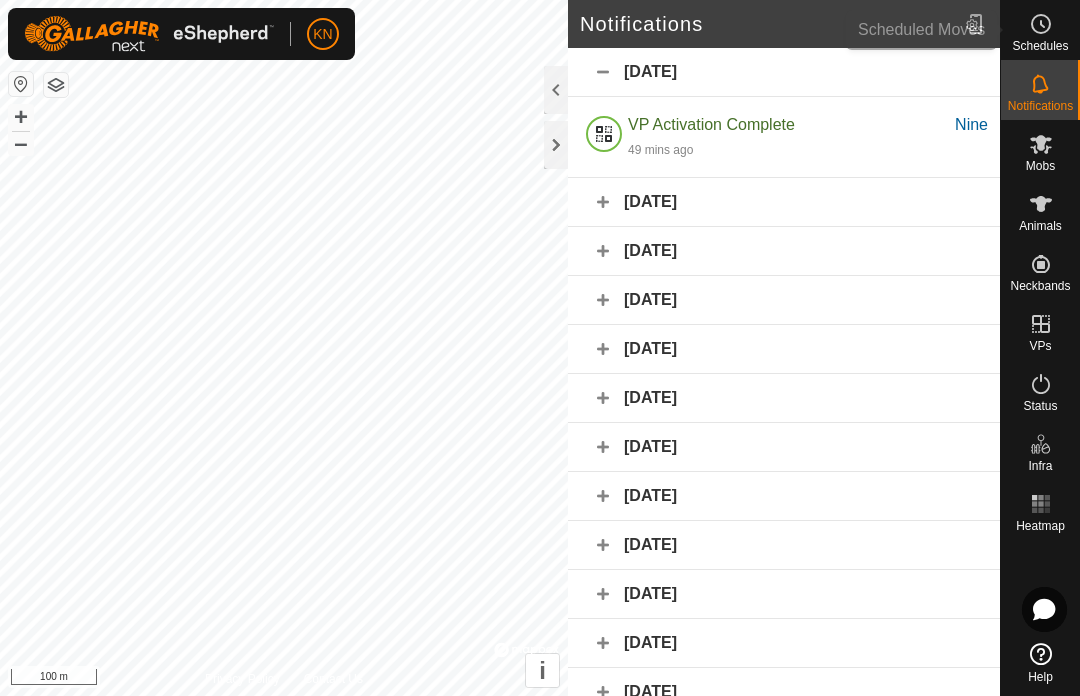 click 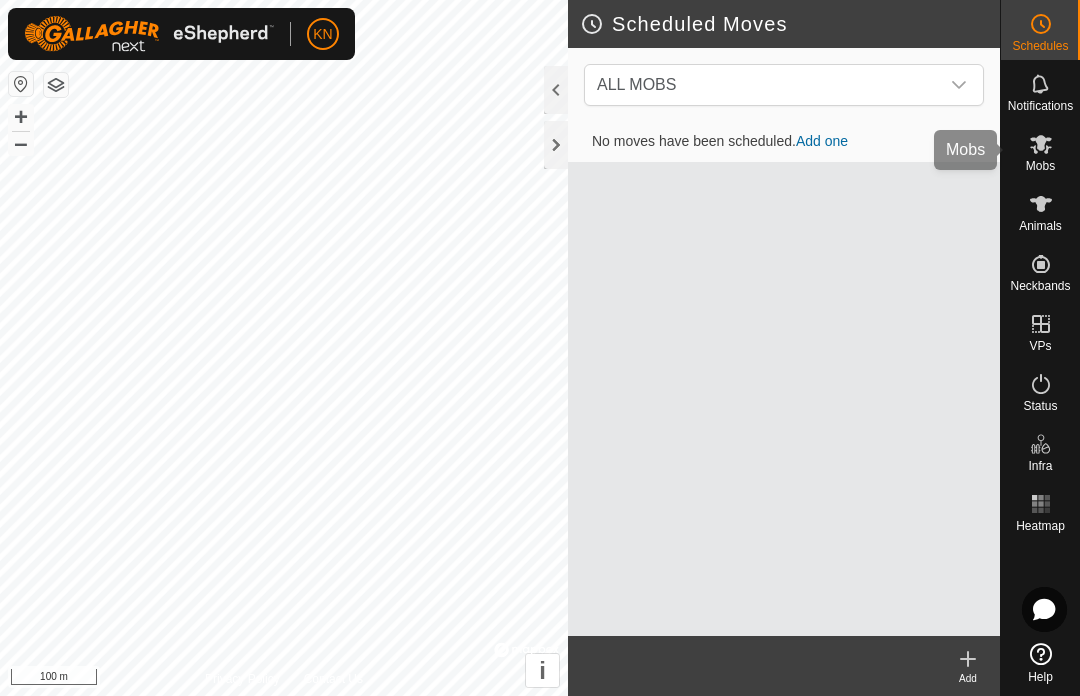 click on "Mobs" at bounding box center [1040, 166] 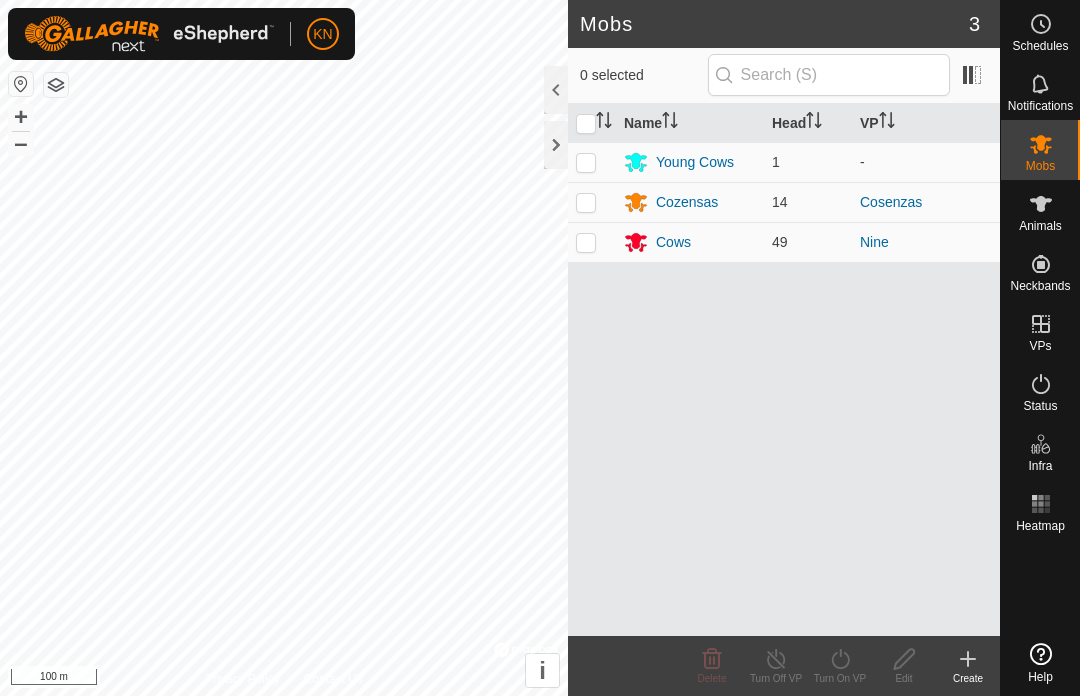 scroll, scrollTop: 0, scrollLeft: 0, axis: both 